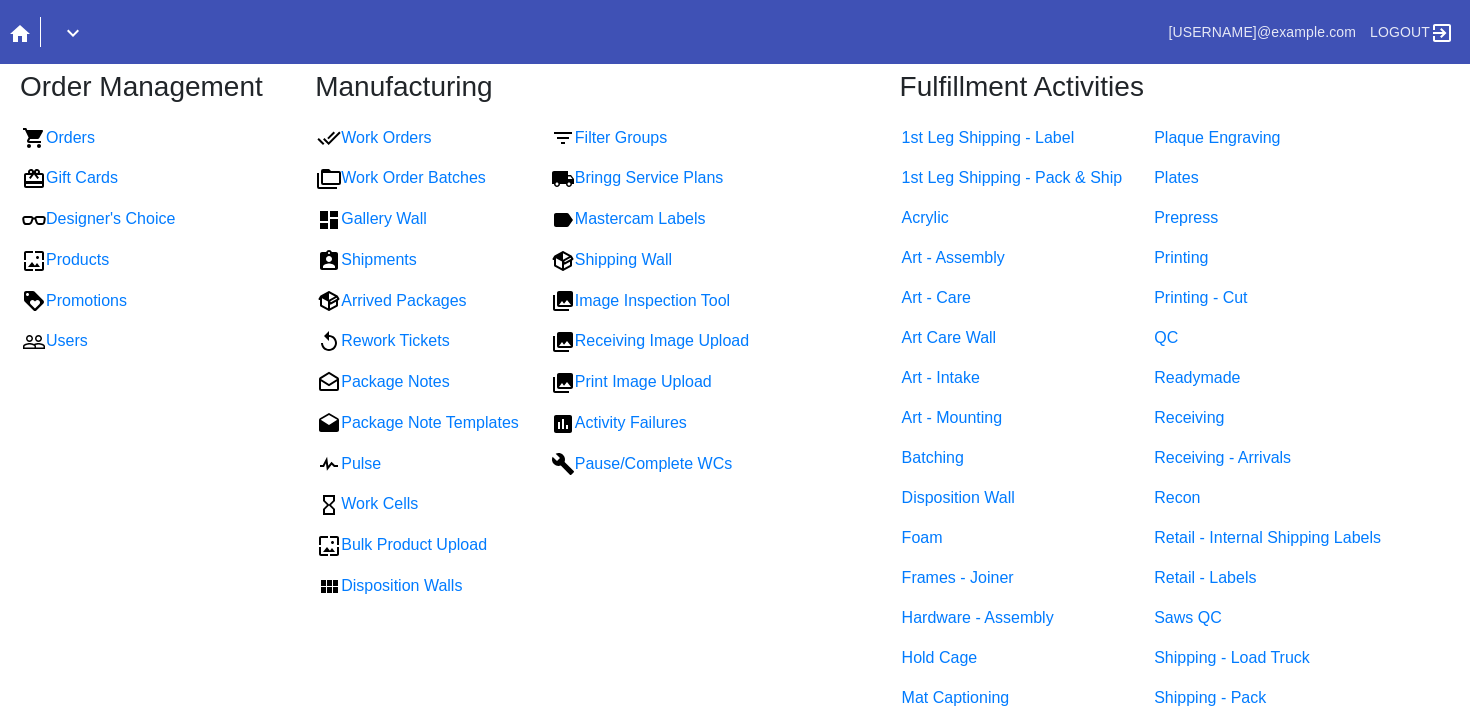 scroll, scrollTop: 0, scrollLeft: 0, axis: both 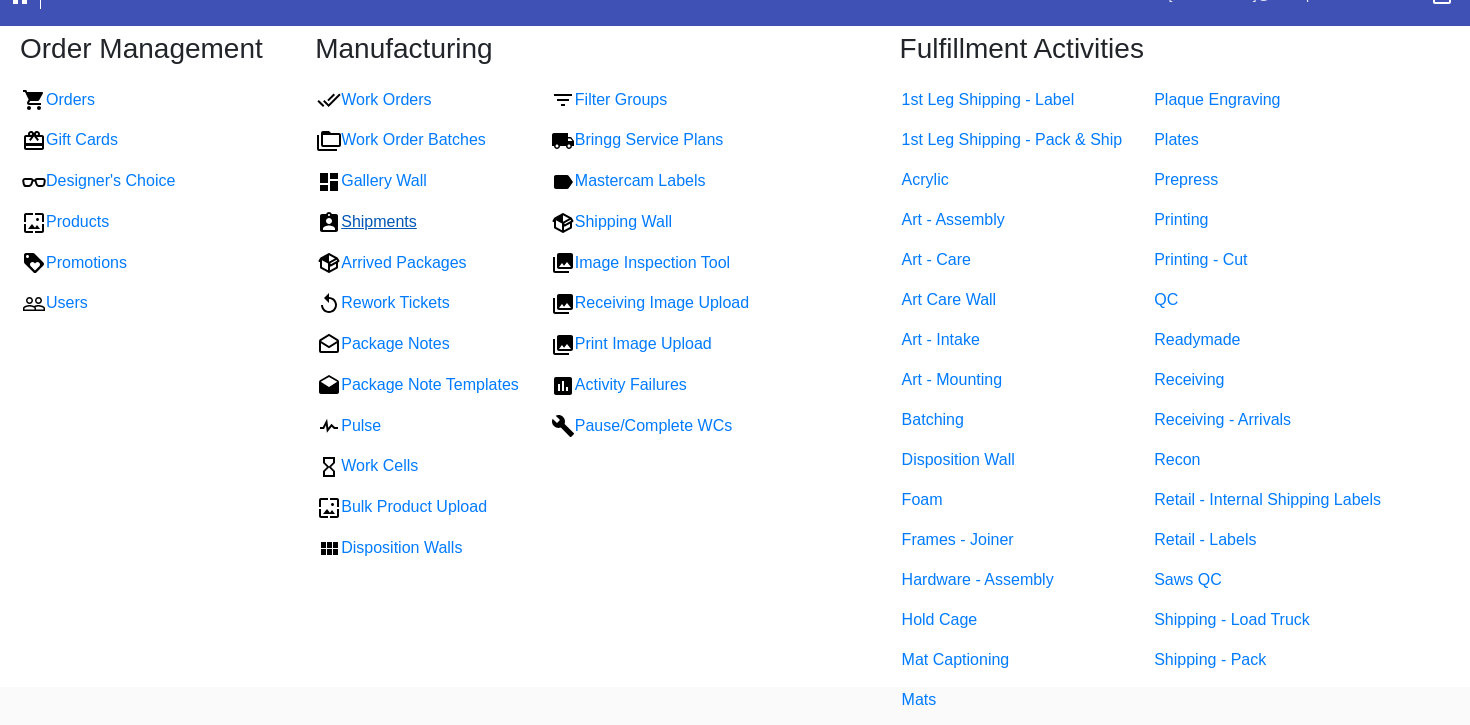 click on "Shipments" at bounding box center (367, 221) 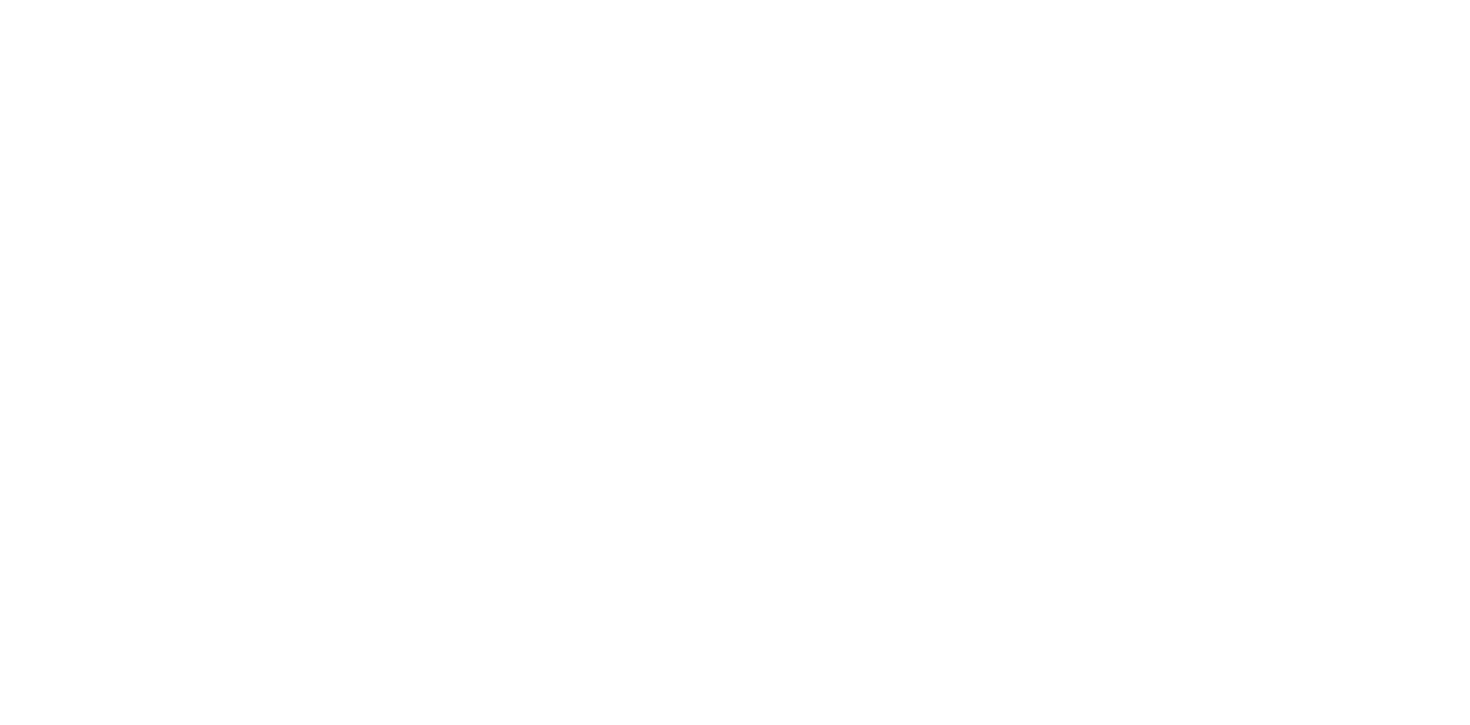 scroll, scrollTop: 0, scrollLeft: 0, axis: both 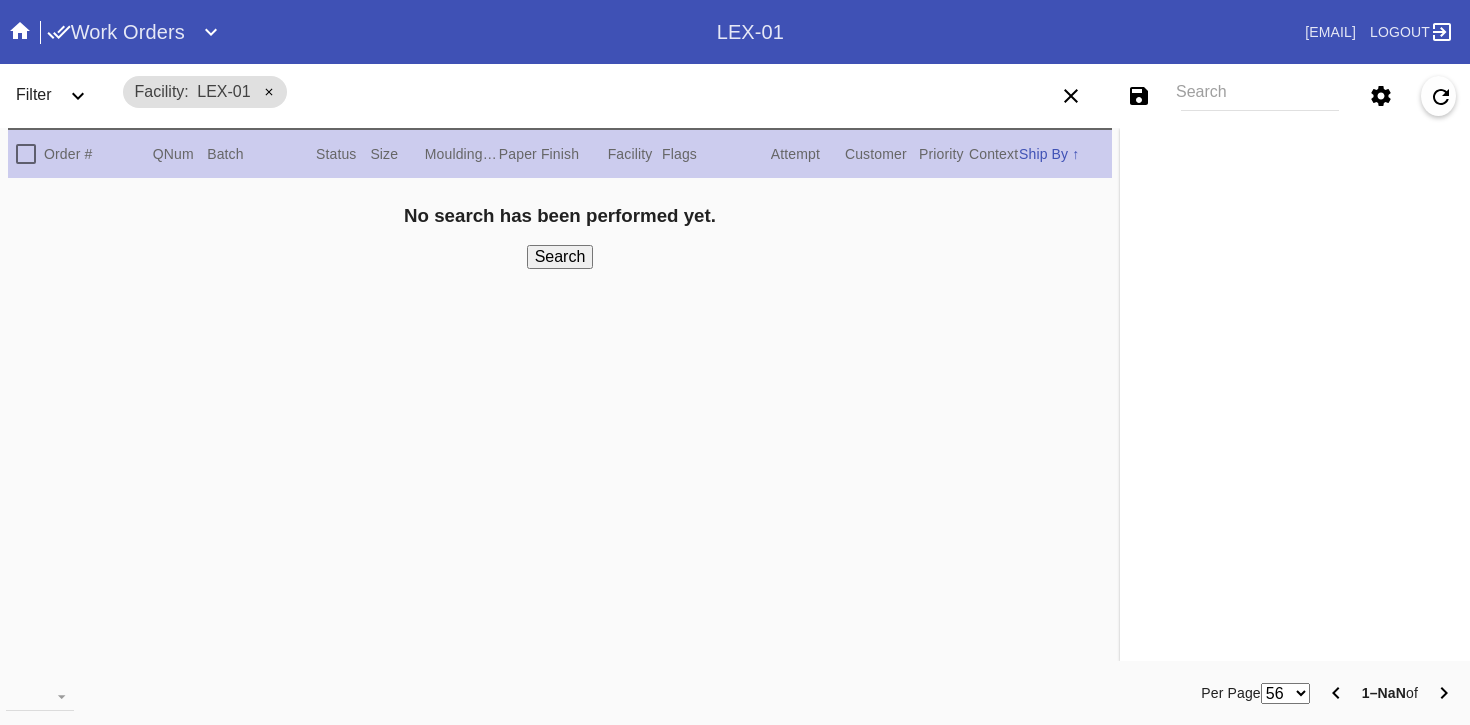 click 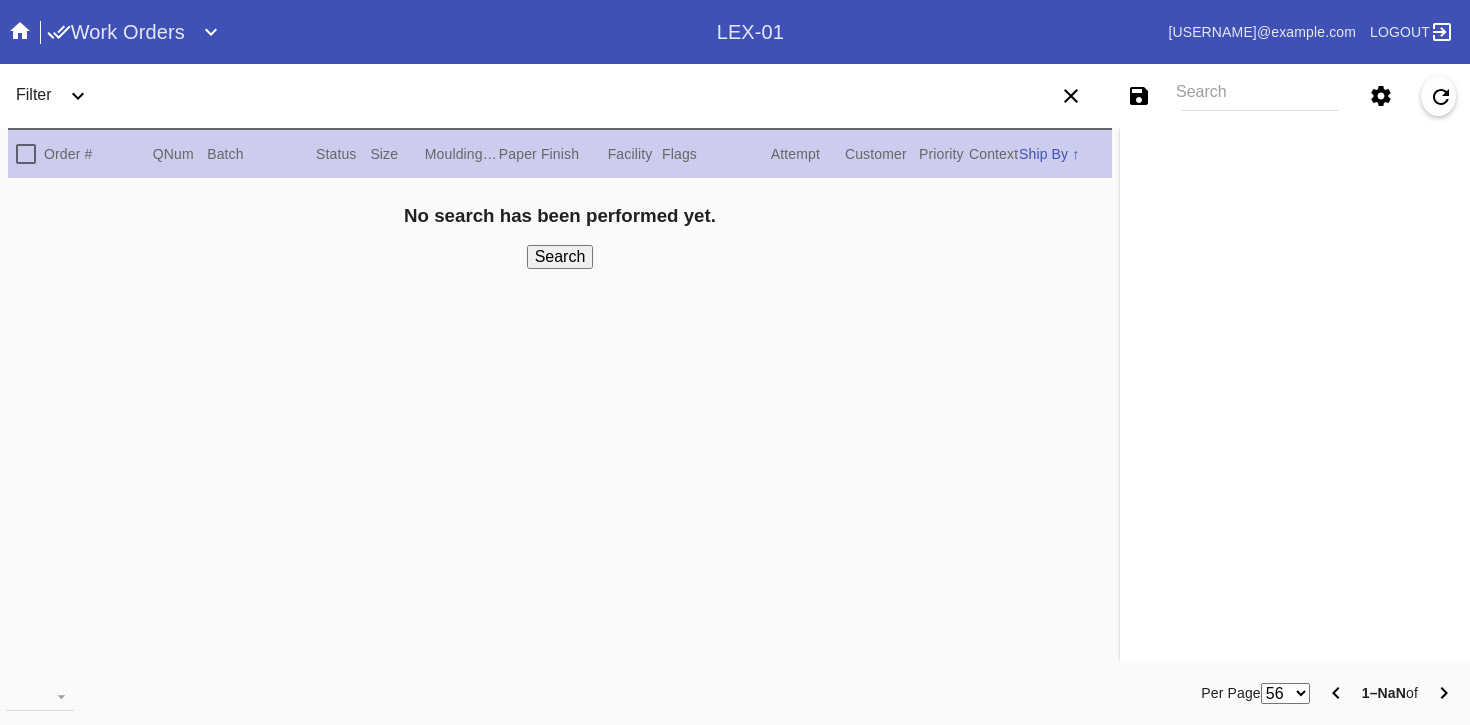 scroll, scrollTop: 0, scrollLeft: 0, axis: both 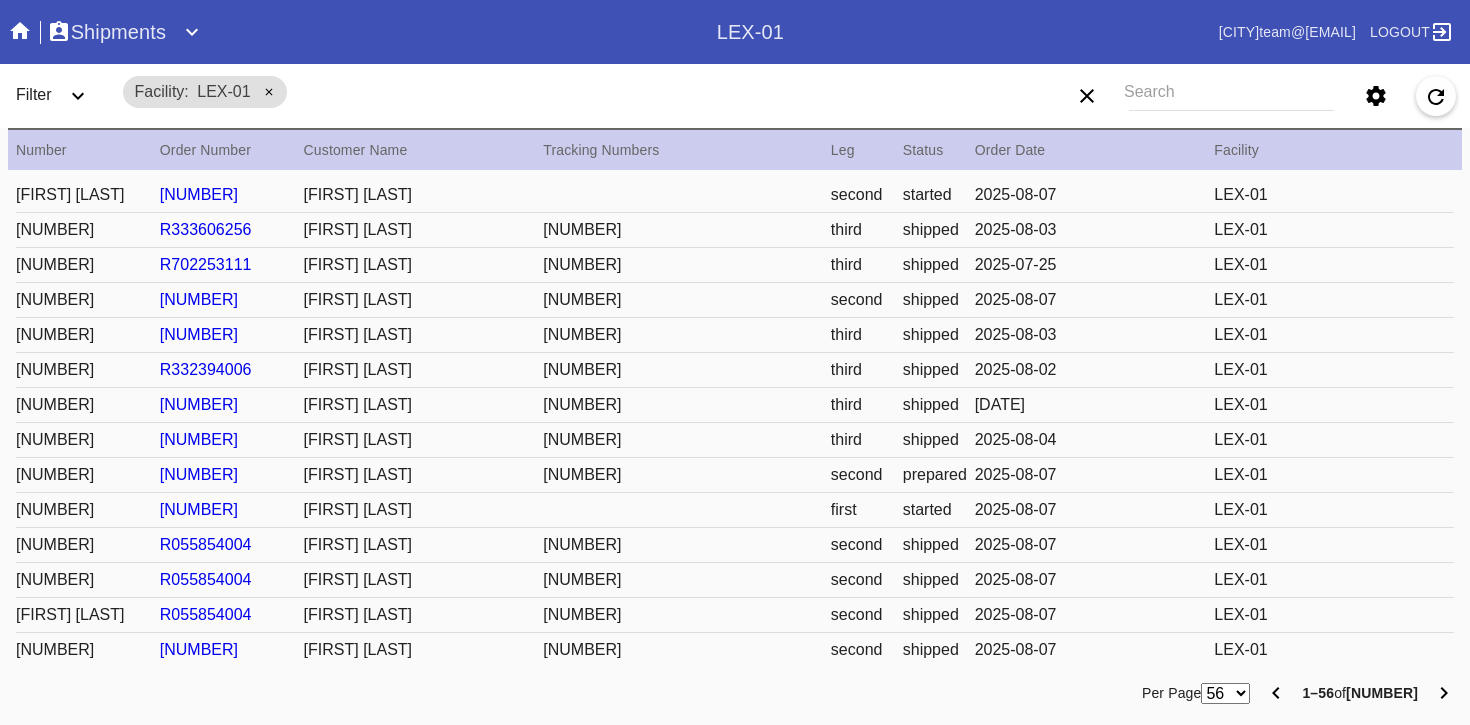 click on "Filter" at bounding box center [60, 96] 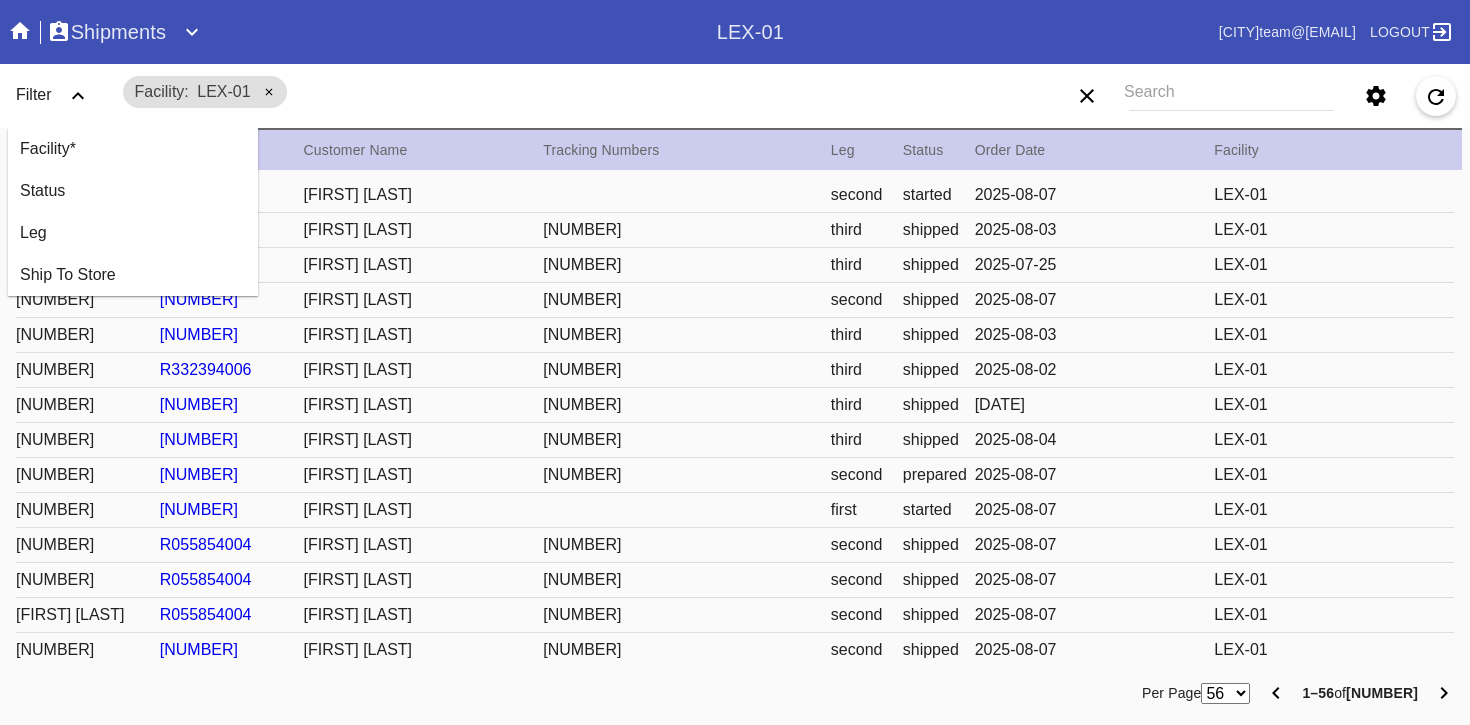click on "Filter" at bounding box center [60, 96] 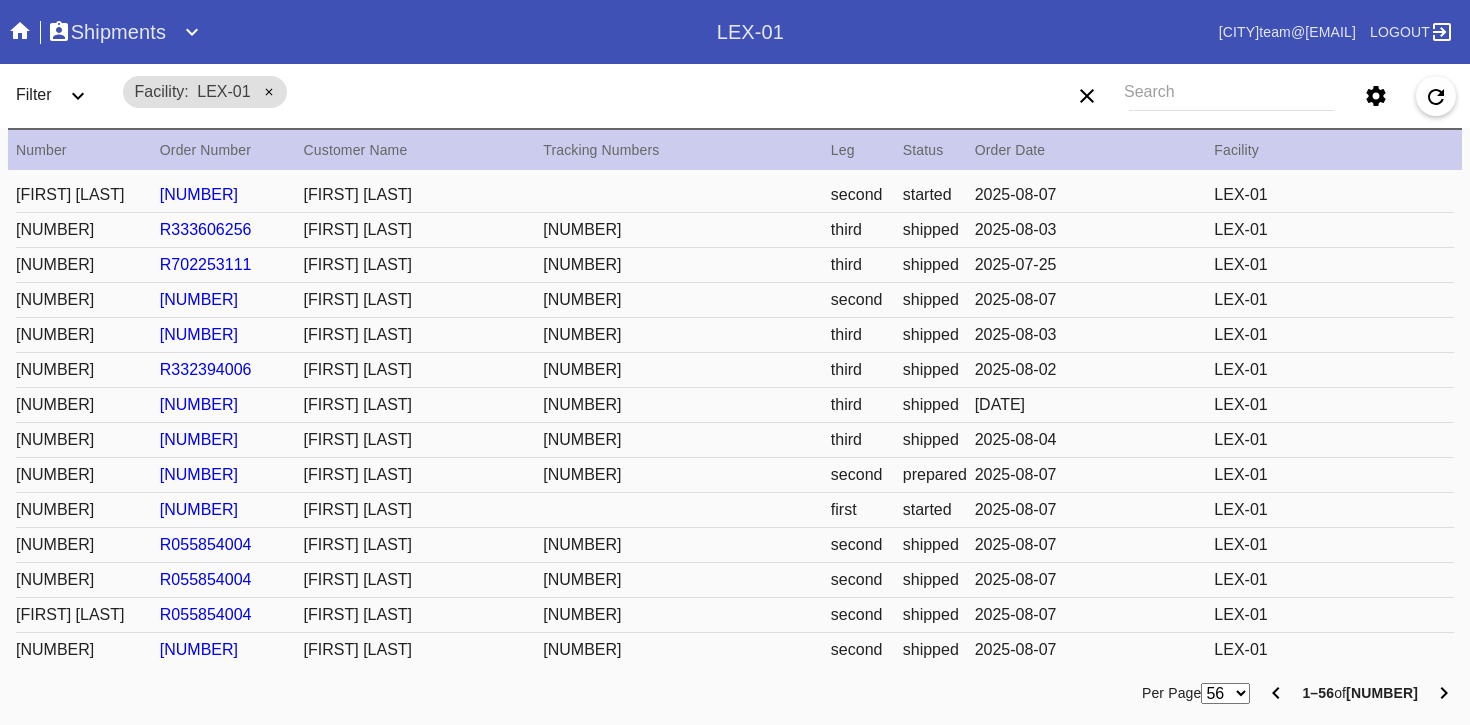 click 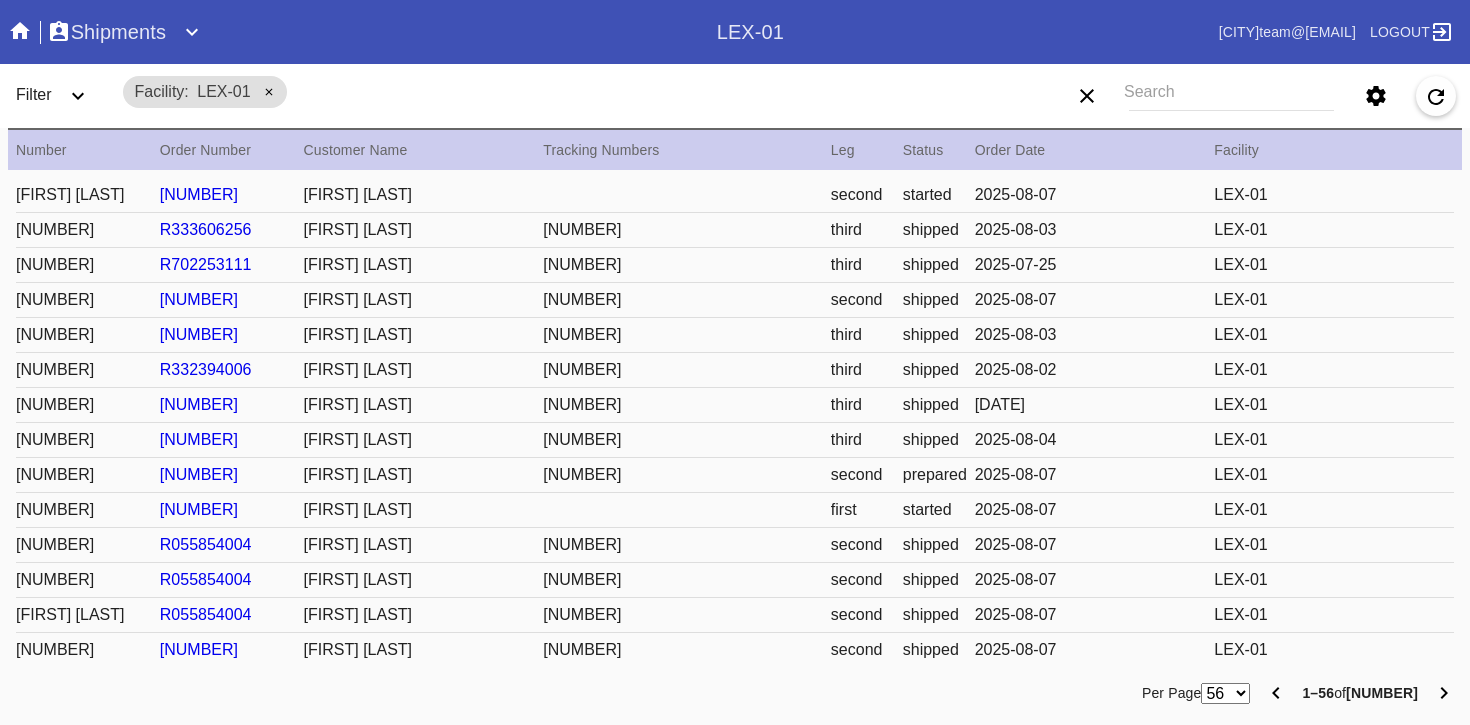 click on "Shipments LEX-01 philadelphiateam@framebridge.com Logout" at bounding box center (735, 32) 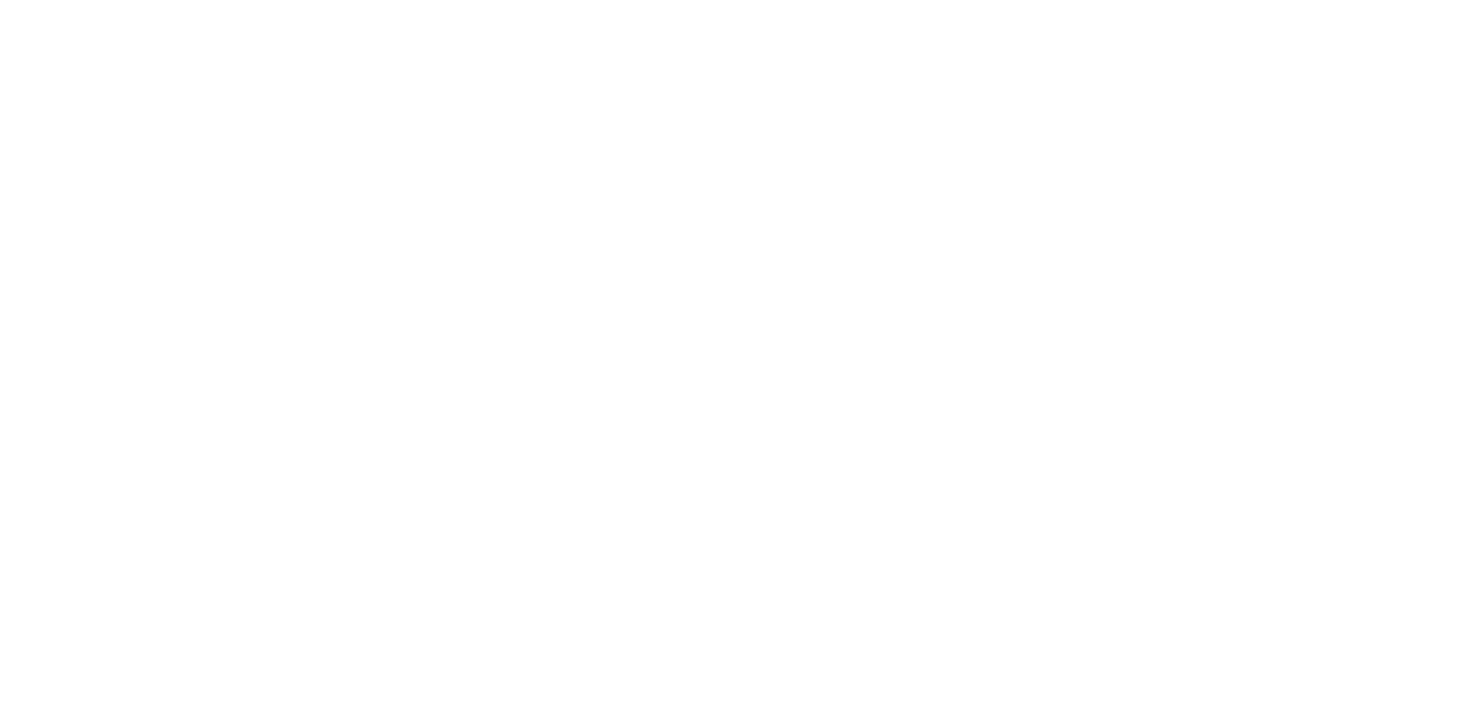 scroll, scrollTop: 0, scrollLeft: 0, axis: both 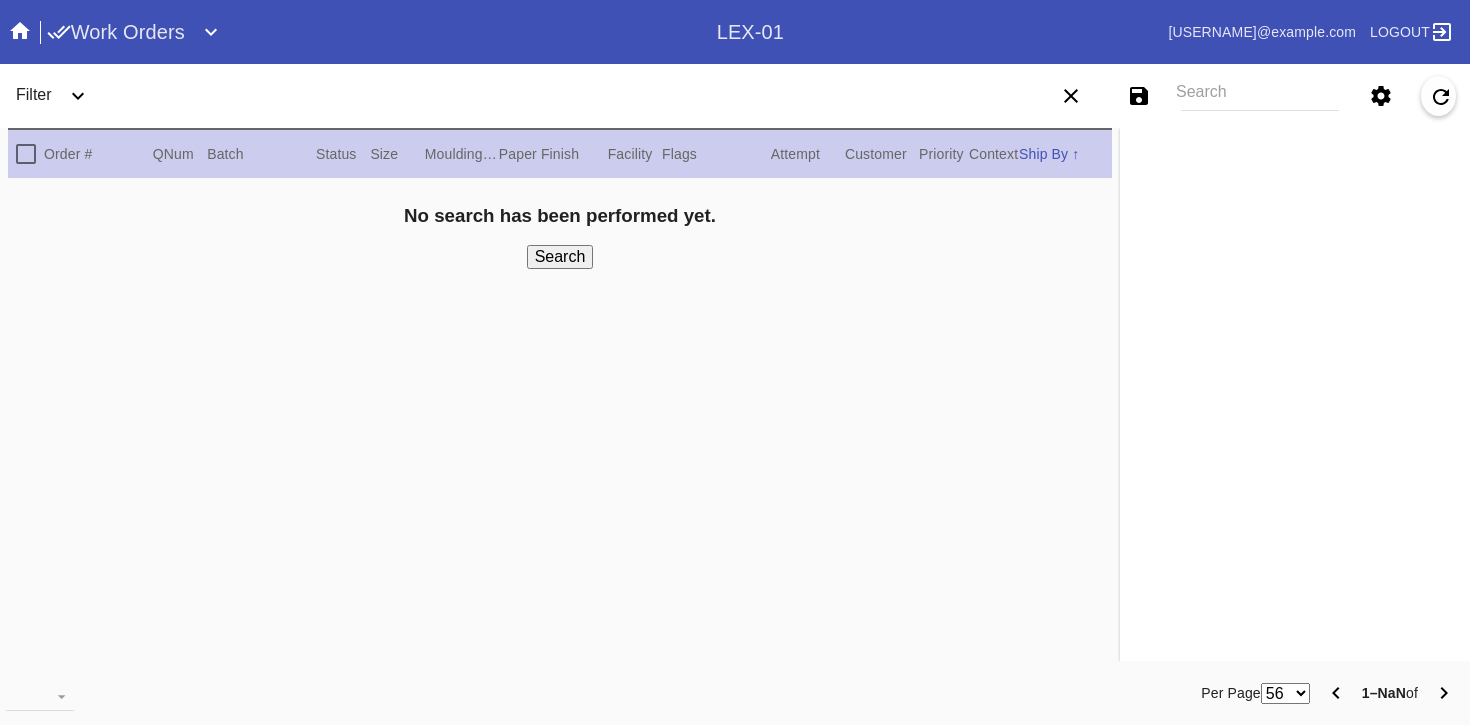 click on "Work Orders" at bounding box center [116, 32] 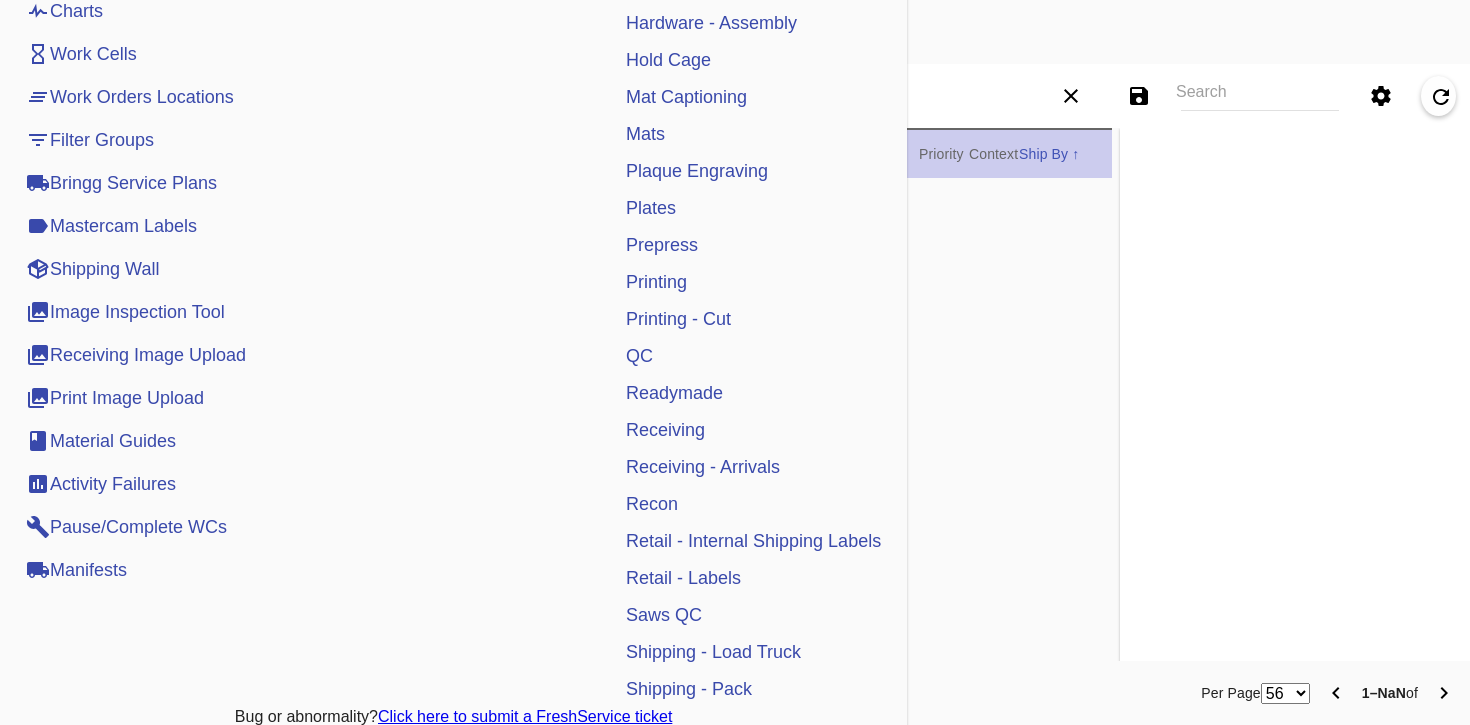 scroll, scrollTop: 554, scrollLeft: 0, axis: vertical 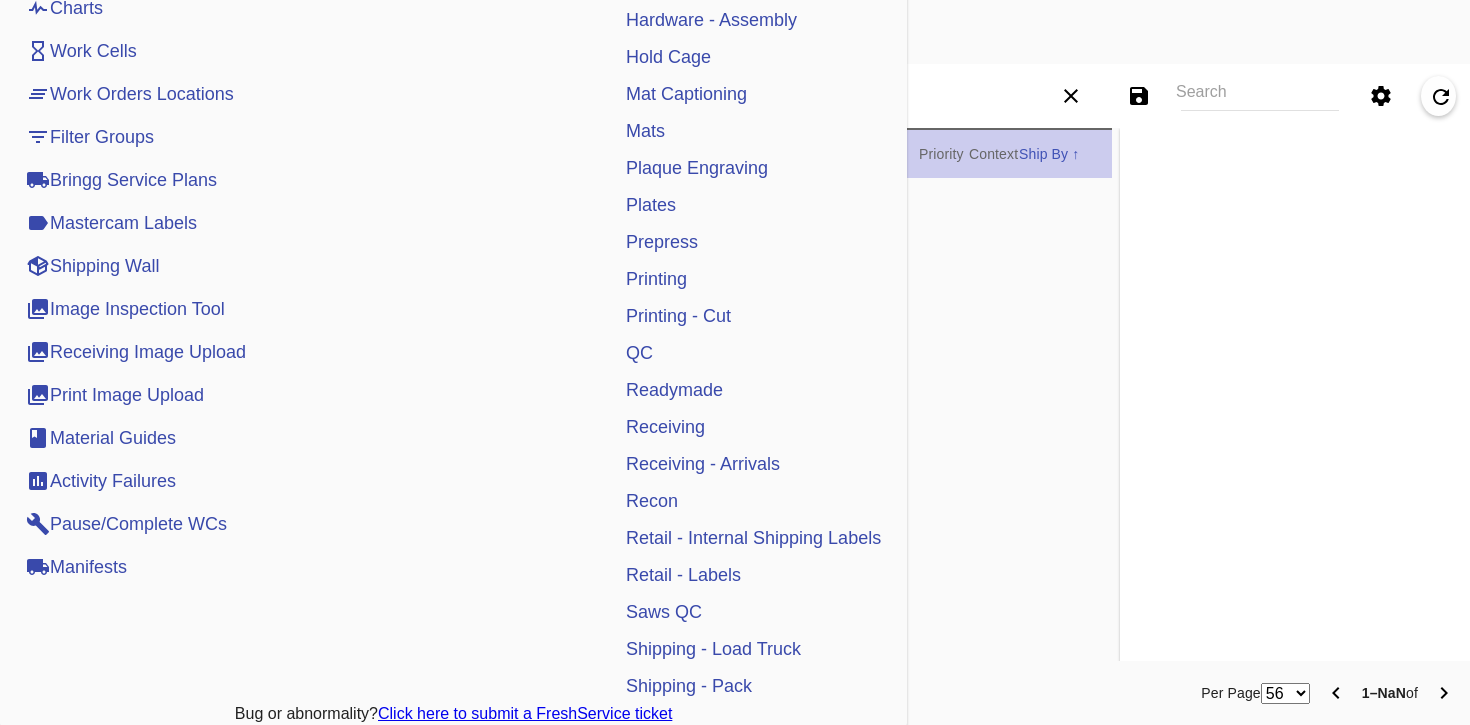click on "Manifests" at bounding box center (76, 567) 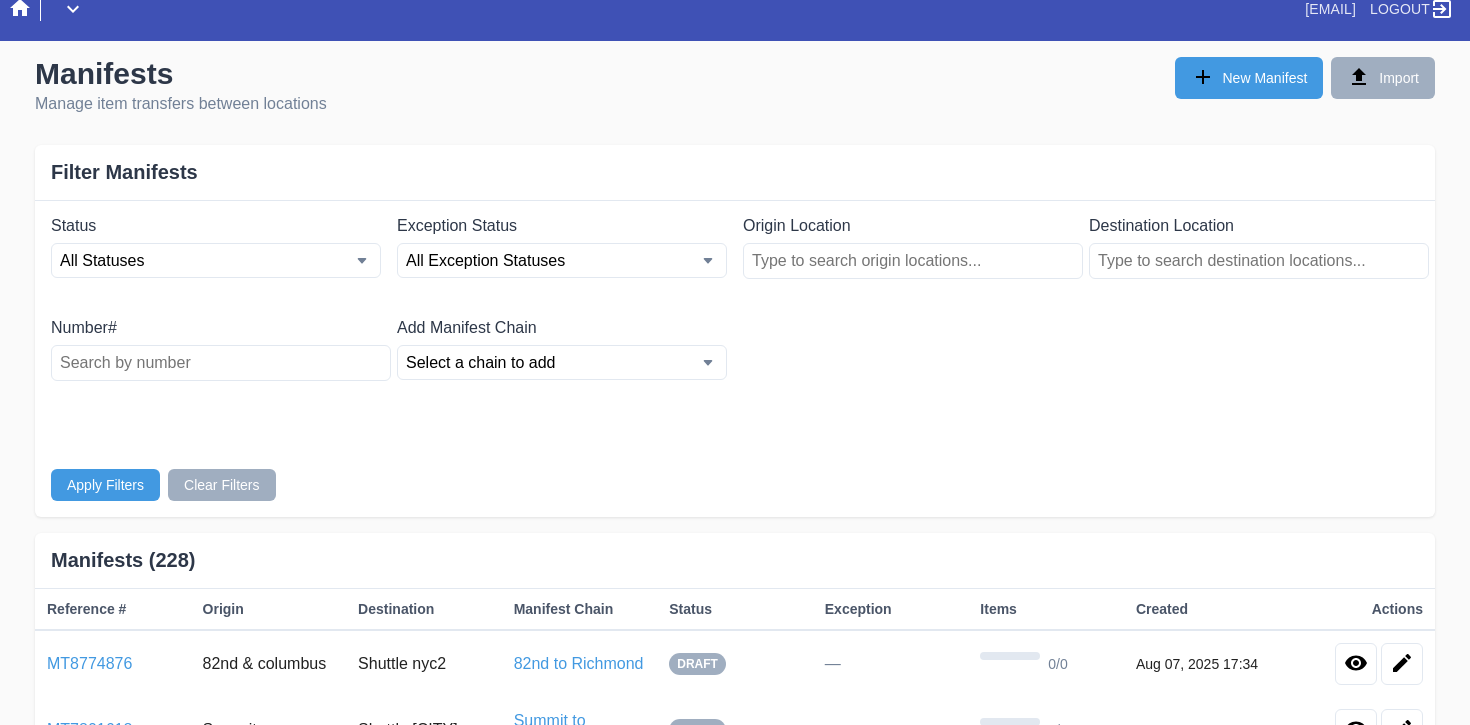 scroll, scrollTop: 0, scrollLeft: 0, axis: both 